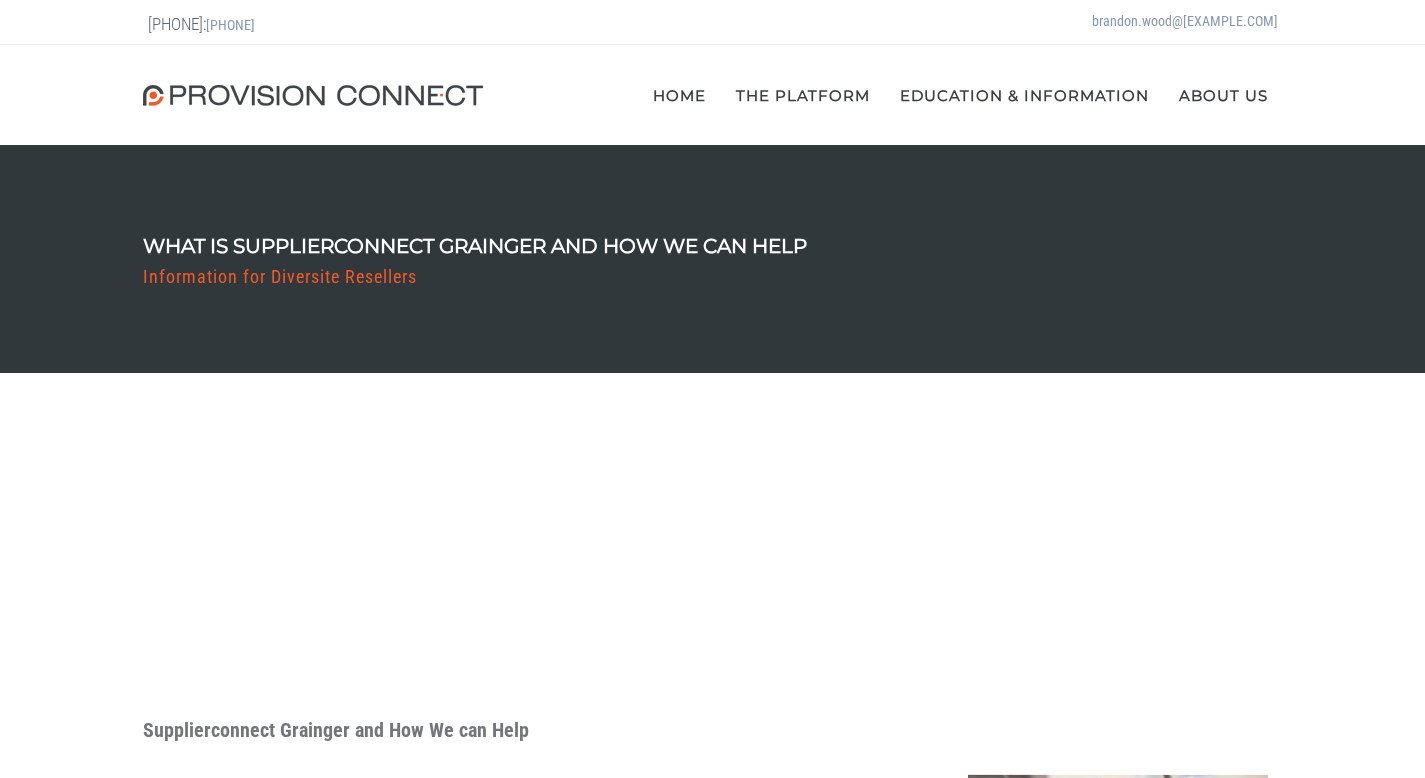 scroll, scrollTop: 0, scrollLeft: 0, axis: both 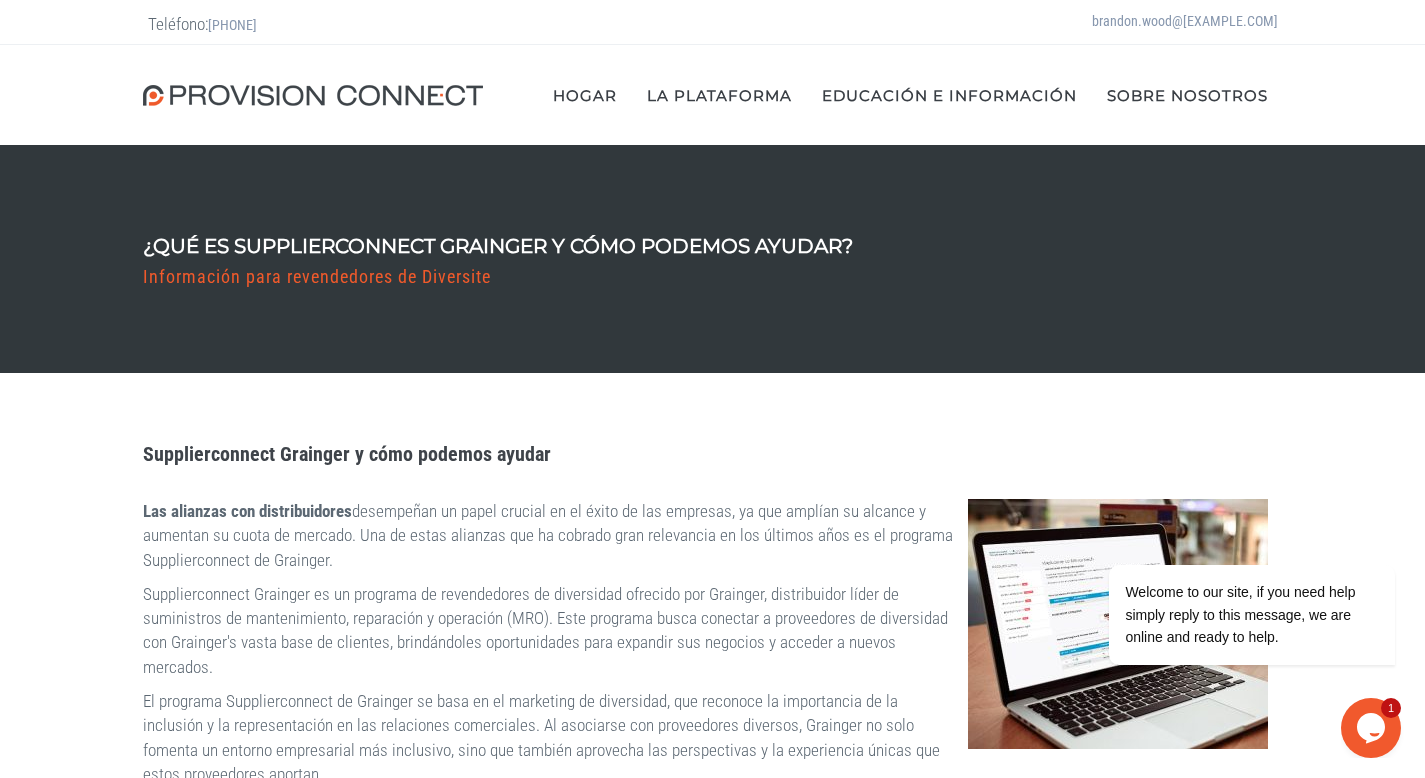 click on "Supplierconnect Grainger es un programa de revendedores de diversidad ofrecido por Grainger, distribuidor líder de suministros de mantenimiento, reparación y operación (MRO). Este programa busca conectar a proveedores de diversidad con la amplia base de clientes de Grainger, brindándoles oportunidades para expandir sus negocios y acceder a nuevos mercados." at bounding box center (545, 630) 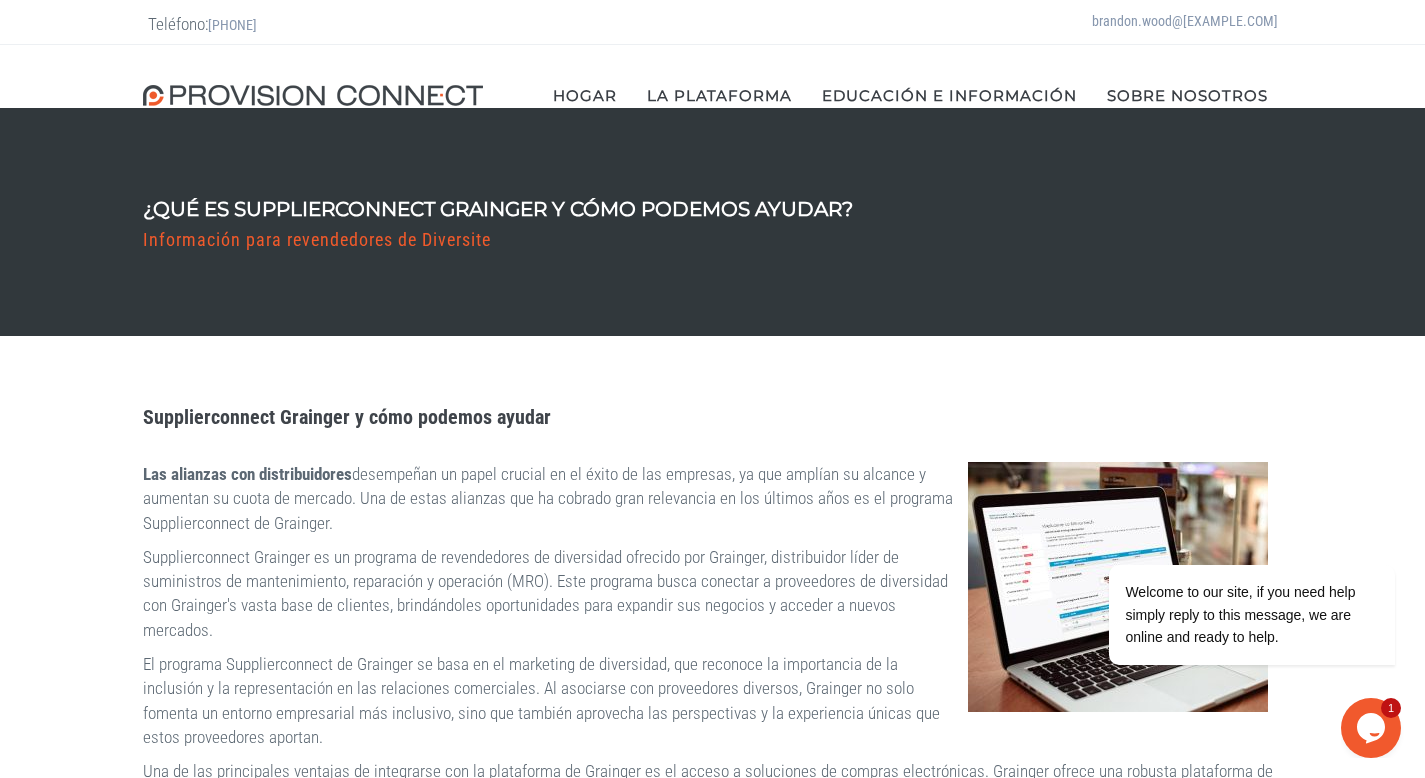 scroll, scrollTop: 0, scrollLeft: 0, axis: both 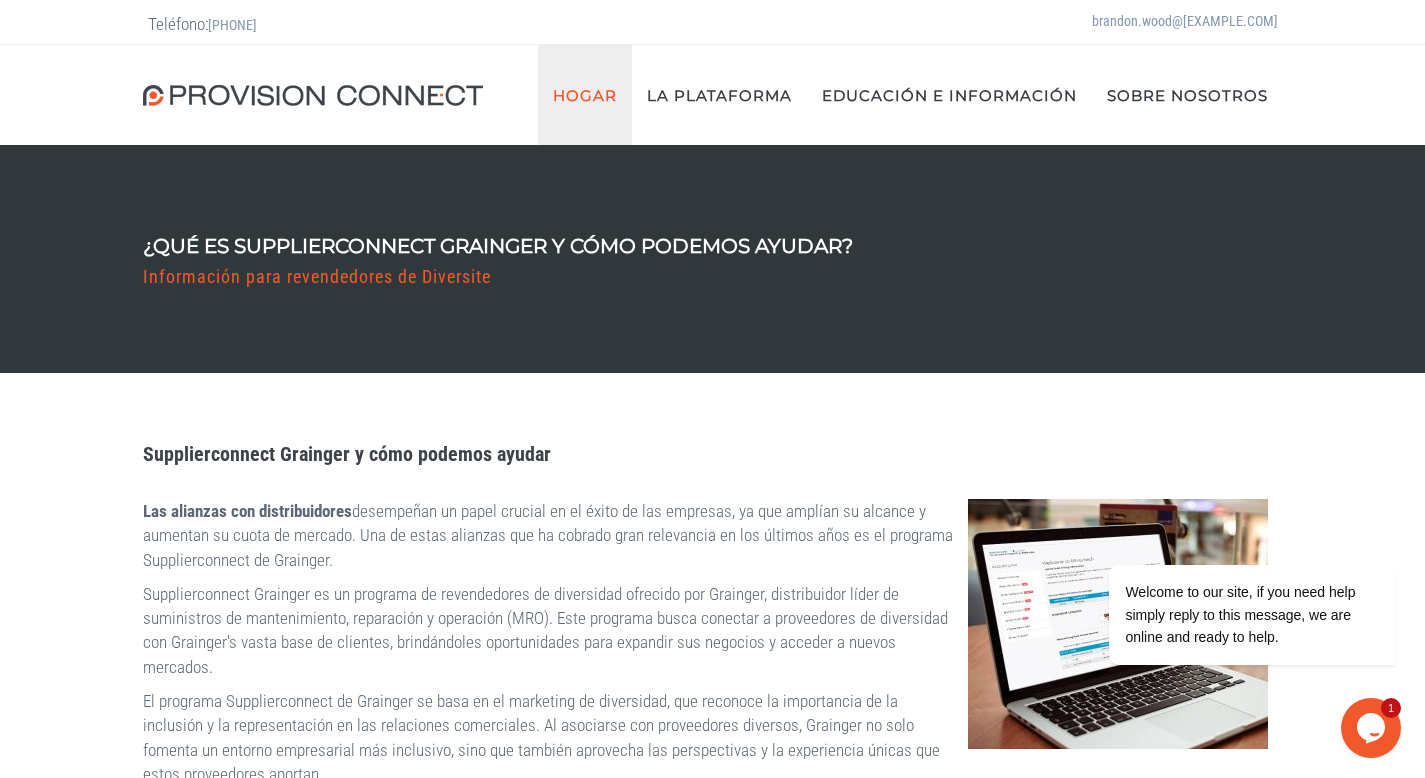 click on "Hogar" at bounding box center [585, 95] 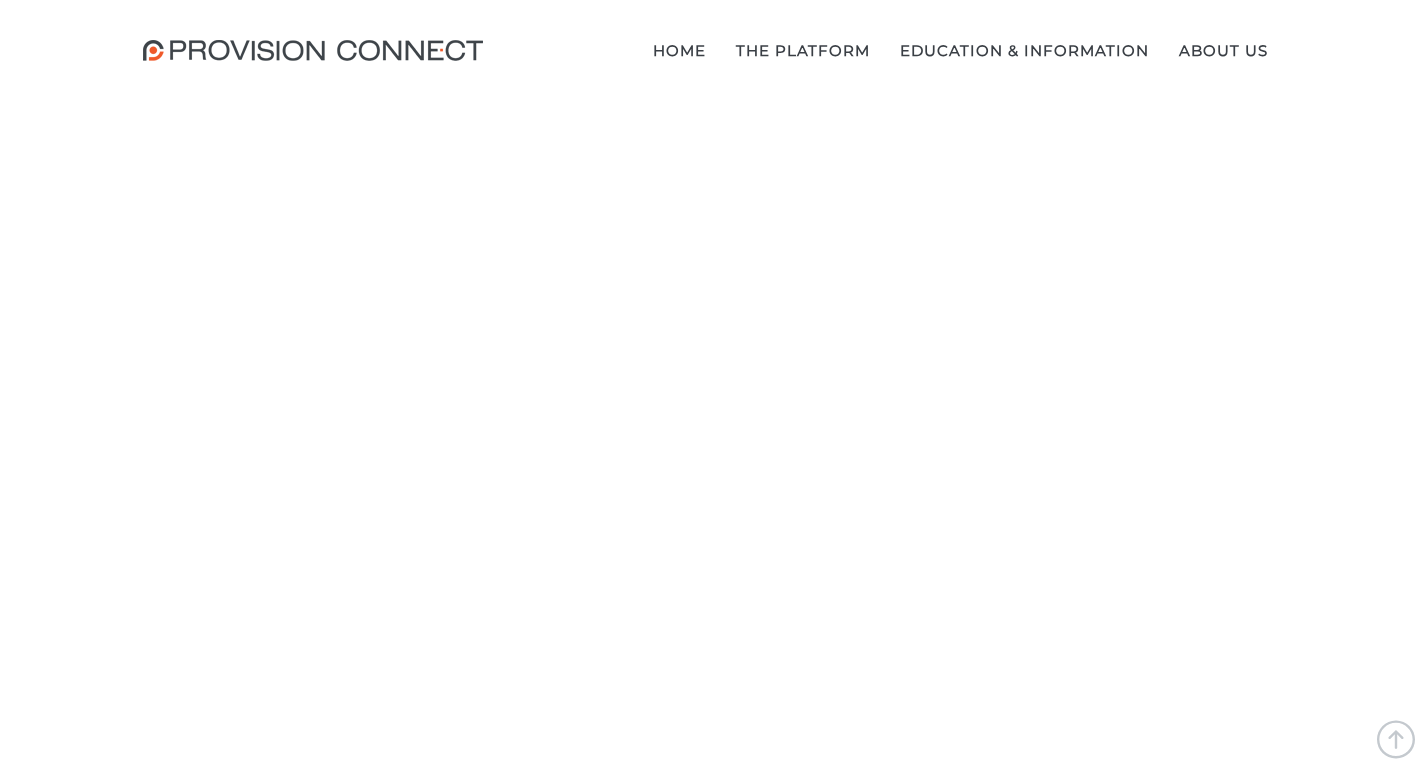 scroll, scrollTop: 0, scrollLeft: 0, axis: both 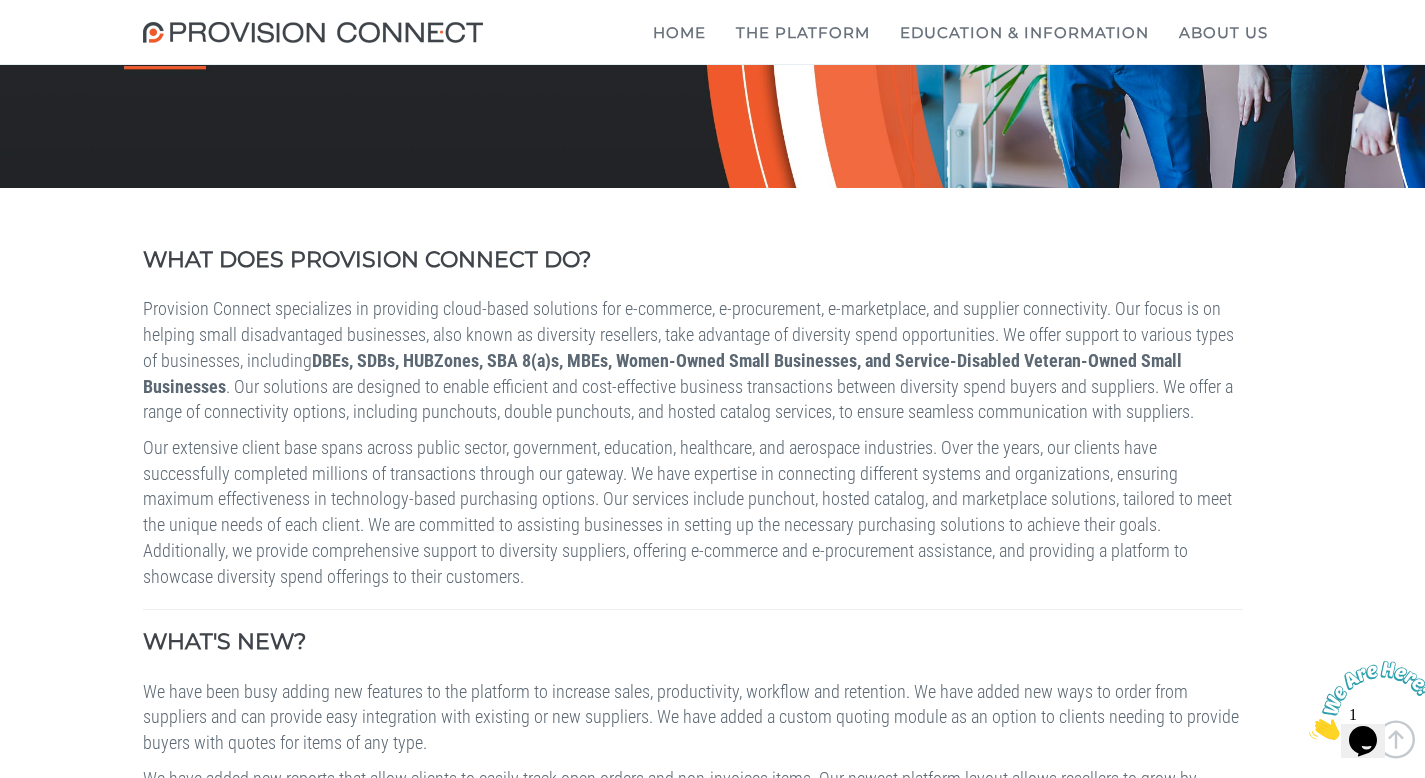 click on "Provision Connect specializes in providing cloud-based solutions for e-commerce, e-procurement, e-marketplace, and supplier connectivity. Our focus is on helping small disadvantaged businesses, also known as diversity resellers, take advantage of diversity spend opportunities. We offer support to various types of businesses, including DBEs, SDBs, HUBZones, SBA 8(a)s, MBEs, Women-Owned Small Businesses, and Service-Disabled Veteran-Owned Small Businesses . Our solutions are designed to enable efficient and cost-effective business transactions between diversity spend buyers and suppliers. We offer a range of connectivity options, including punchouts, double punchouts, and hosted catalog services, to ensure seamless communication with suppliers." at bounding box center (713, 429) 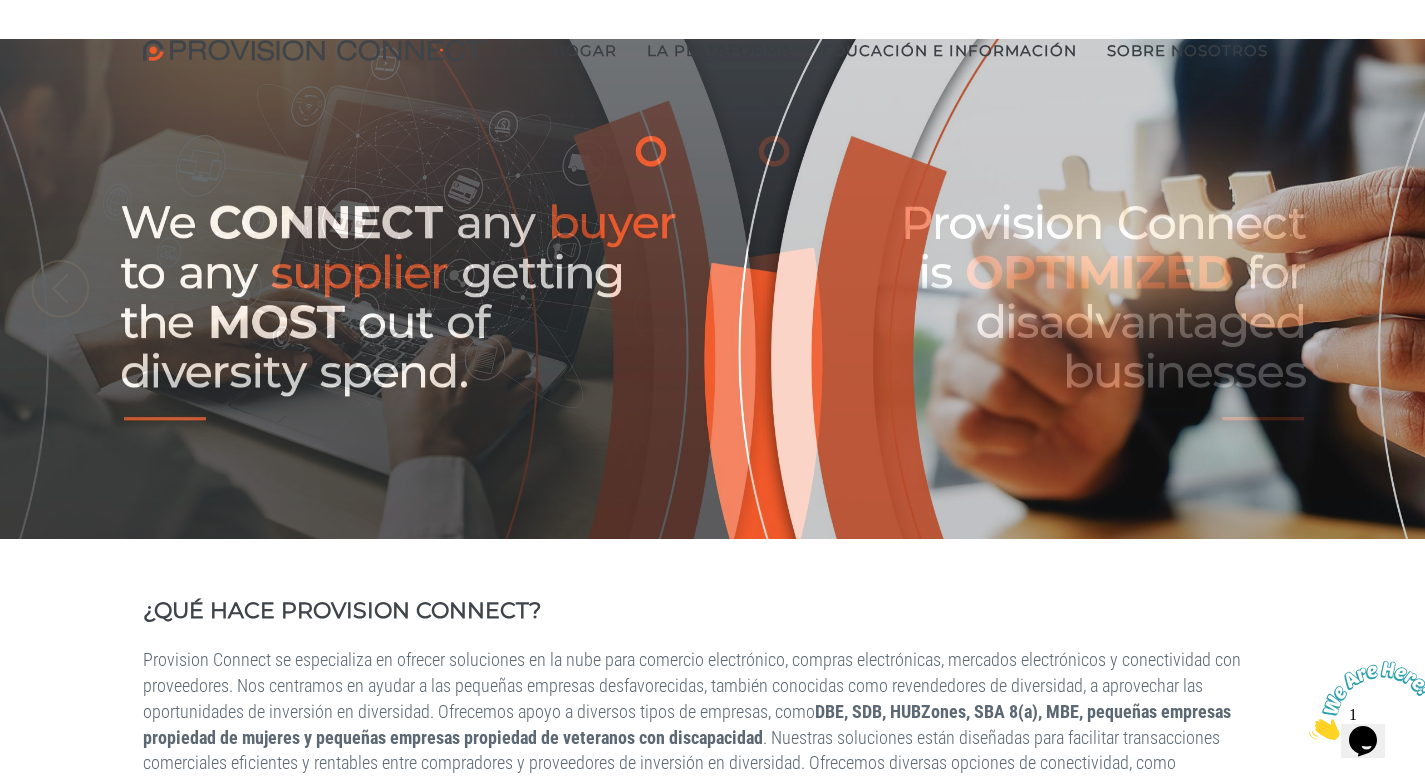 scroll, scrollTop: 0, scrollLeft: 0, axis: both 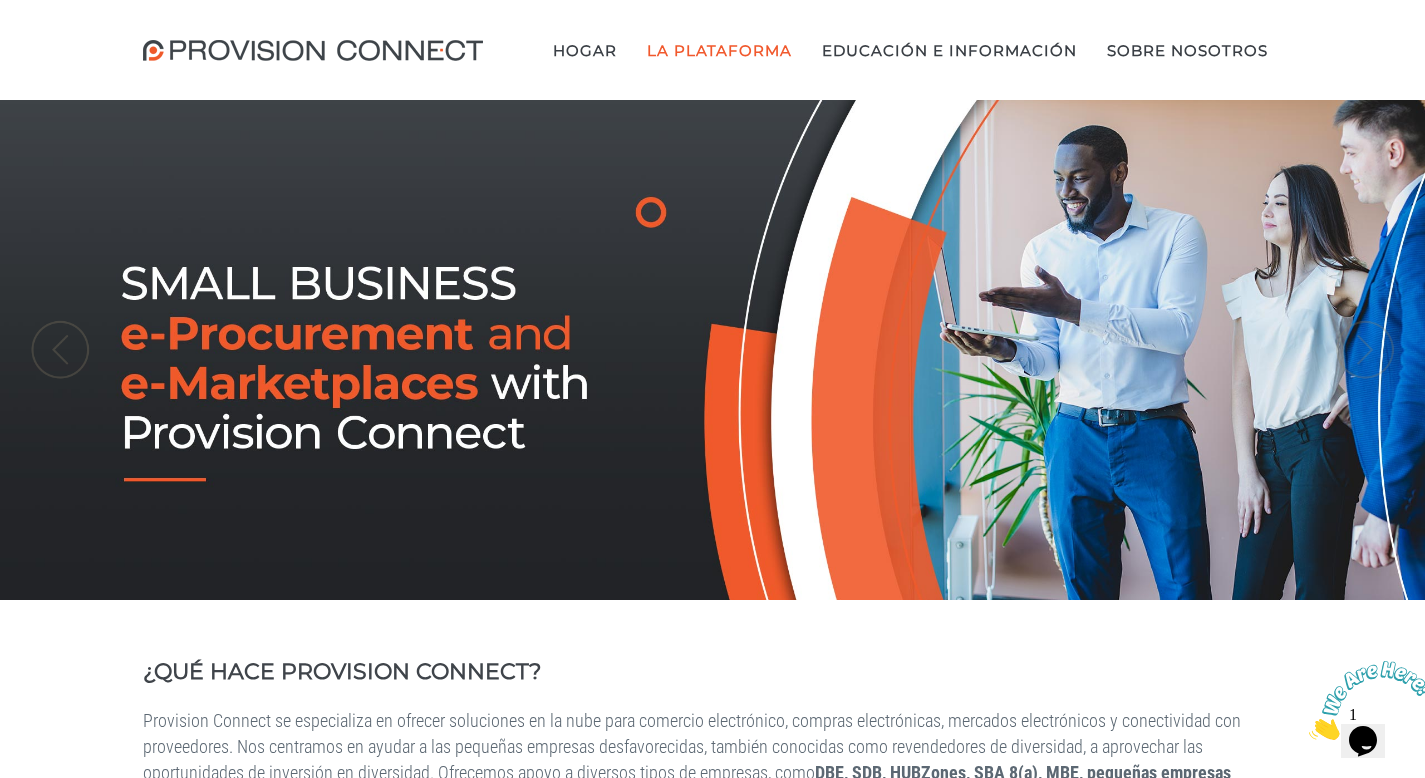 click on "Conexión ERP" at bounding box center [0, 0] 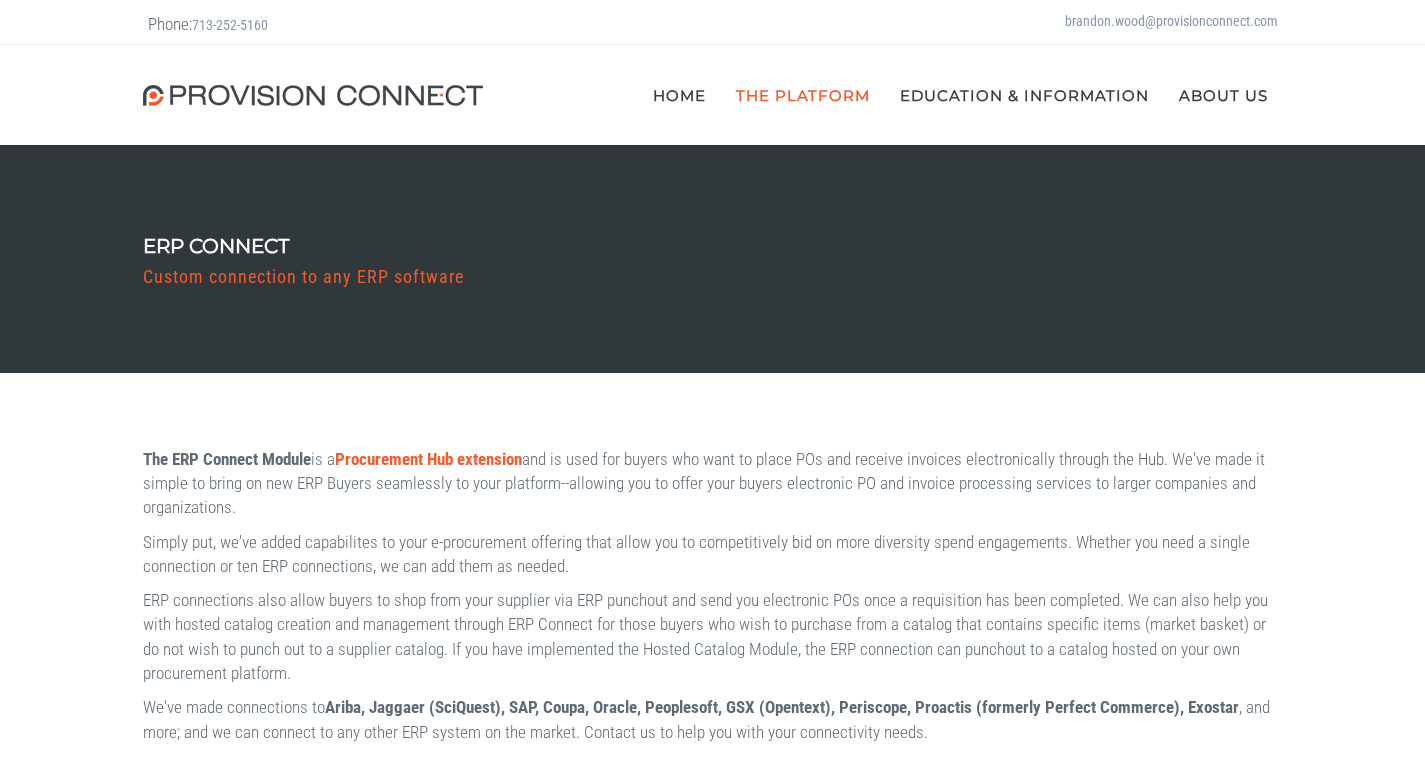 scroll, scrollTop: 0, scrollLeft: 0, axis: both 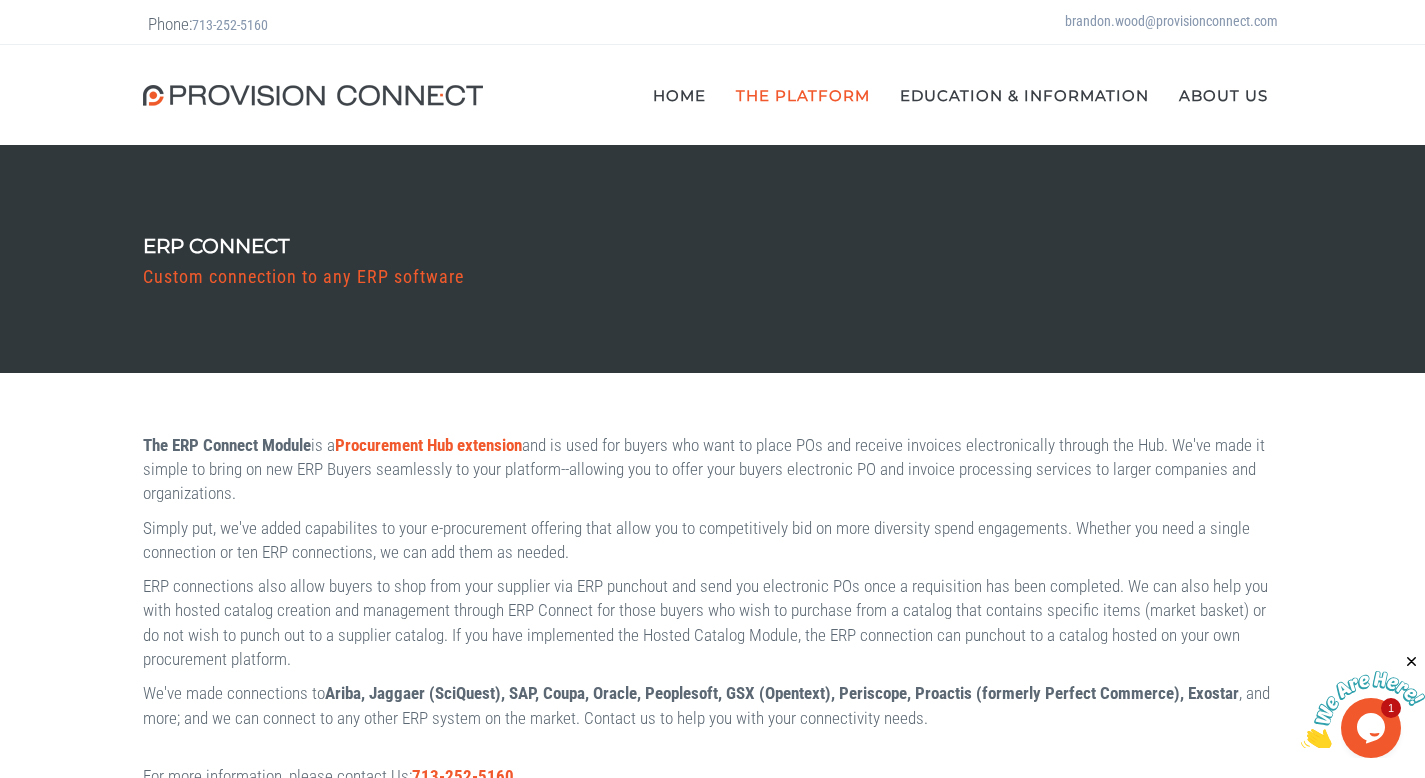 click on "The ERP Connect Module  is a  Procurement Hub extension  and is used for buyers who want to place POs and receive invoices electronically through the Hub. We've made it simple to bring on new ERP Buyers seamlessly to your platform--allowing you to offer your buyers electronic PO and invoice processing services to larger companies and organizations.
Simply put, we've added capabilites to your e-procurement offering that allow you to competitively bid on more diversity spend engagements. Whether you need a single connection or ten ERP connections, we can add them as needed.
We've made connections to  Ariba, Jaggaer (SciQuest), SAP, Coupa, Oracle, Peoplesoft, GSX (Opentext), Periscope, Proactis (formerly Perfect Commerce), Exostar , and more; and we can connect to any other ERP system on the market. Contact us to help you with your connectivity needs." at bounding box center [712, 868] 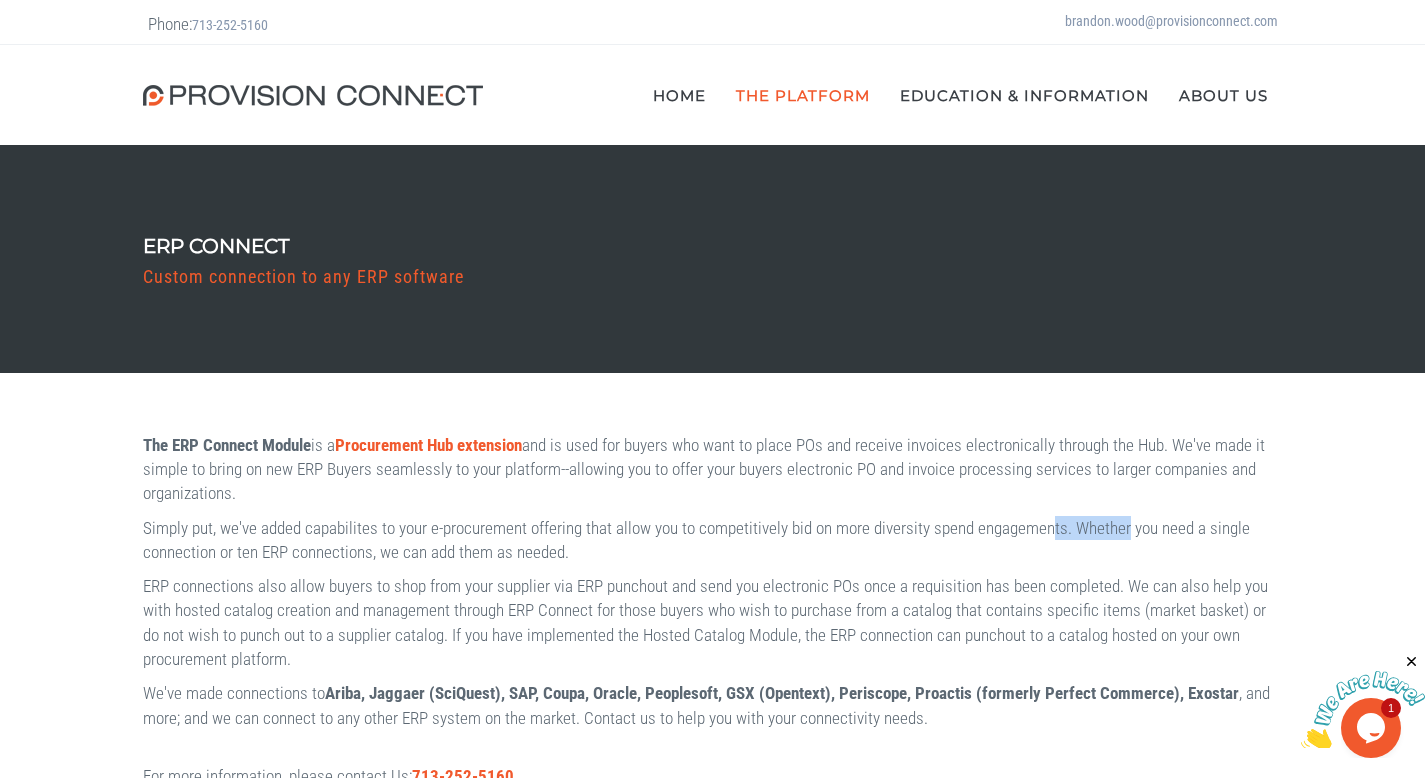 click on "Simply put, we've added capabilites to your e-procurement offering that allow you to competitively bid on more diversity spend engagements. Whether you need a single connection or ten ERP connections, we can add them as needed." at bounding box center (713, 540) 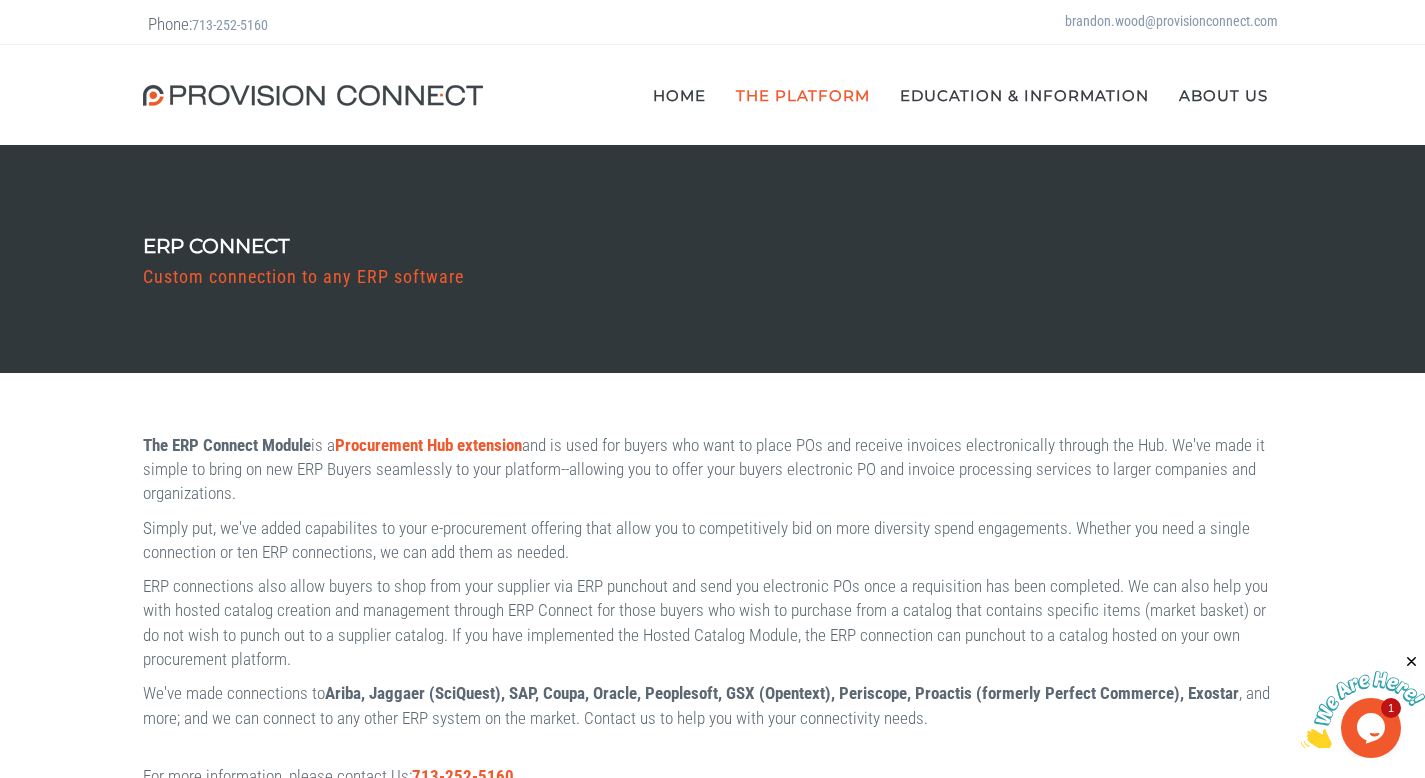 click on "Simply put, we've added capabilites to your e-procurement offering that allow you to competitively bid on more diversity spend engagements. Whether you need a single connection or ten ERP connections, we can add them as needed." at bounding box center [713, 540] 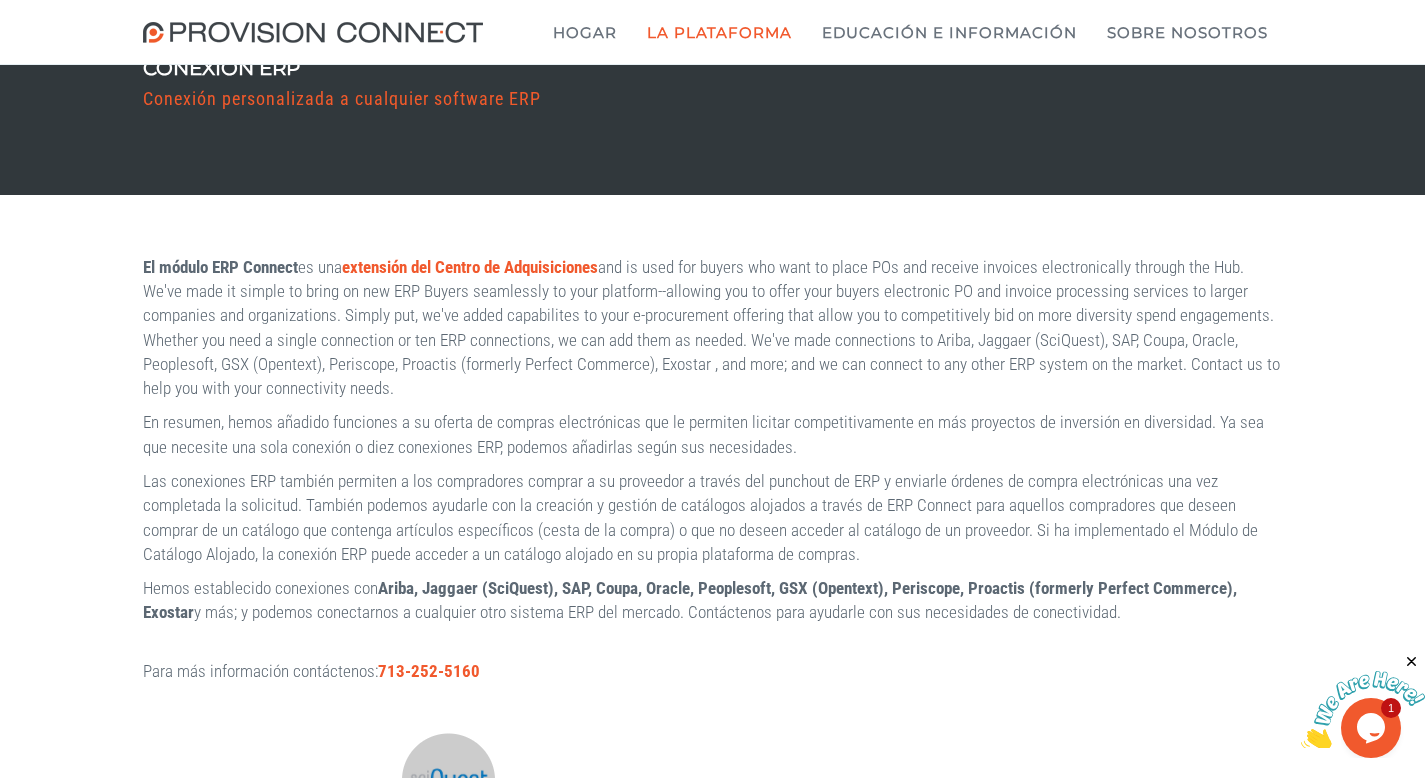scroll, scrollTop: 189, scrollLeft: 0, axis: vertical 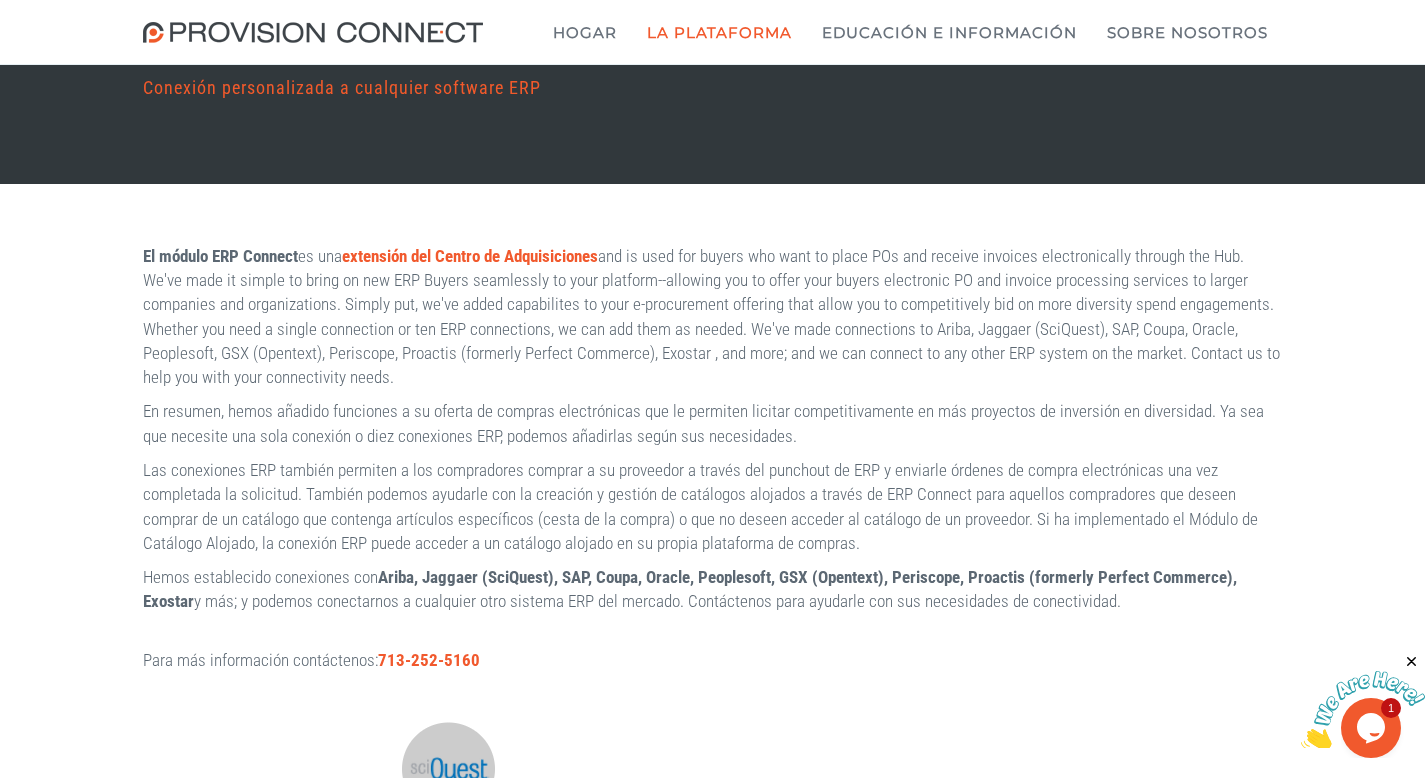 click on "La Plataforma" at bounding box center (719, 32) 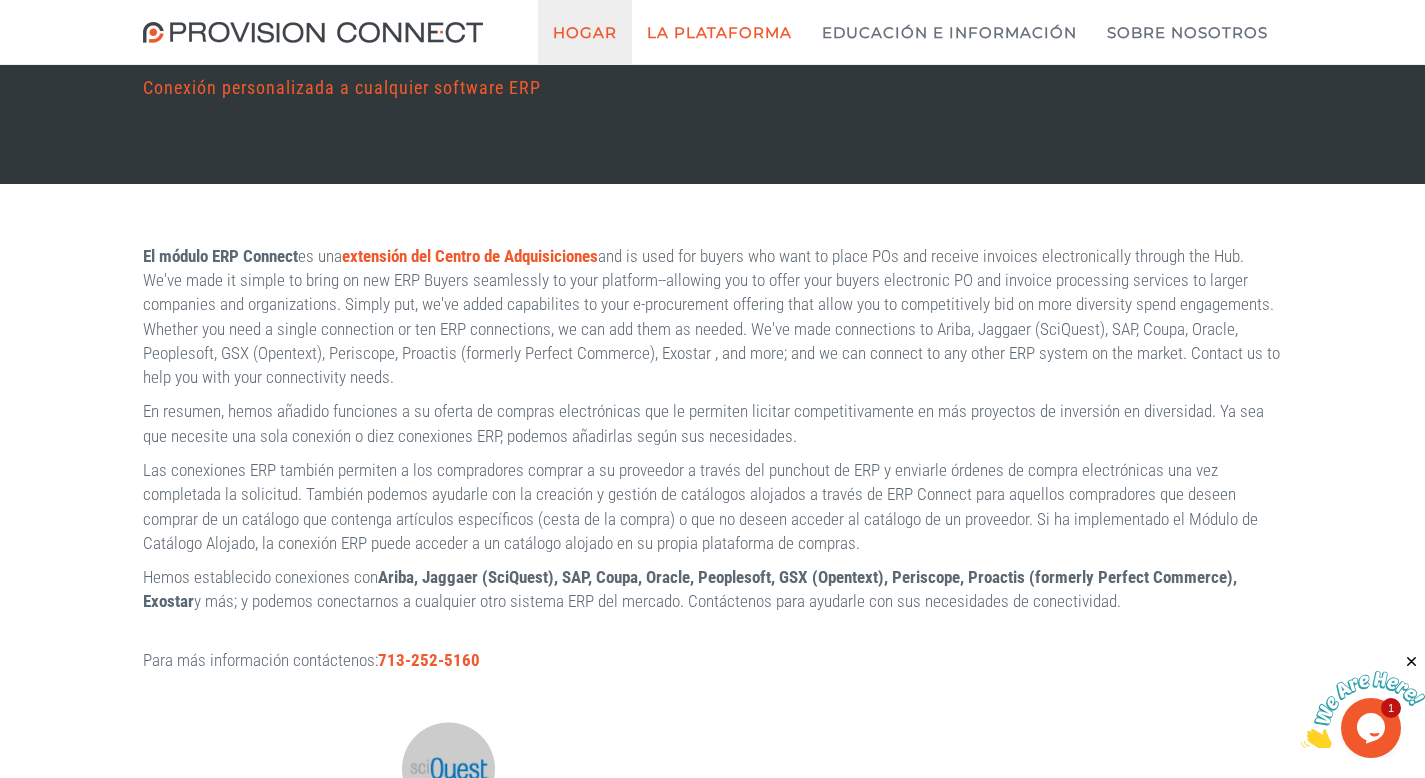 click on "Hogar" at bounding box center [585, 32] 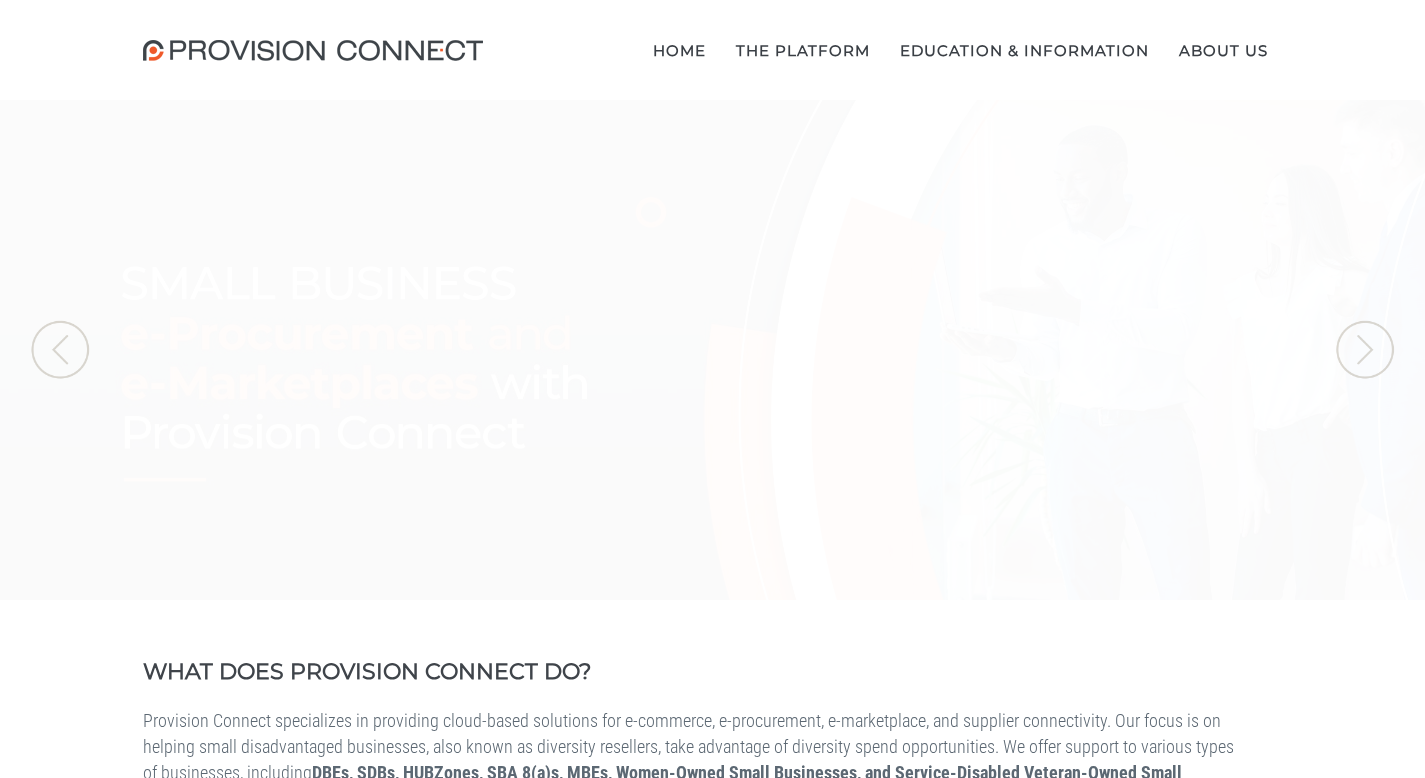 scroll, scrollTop: 0, scrollLeft: 0, axis: both 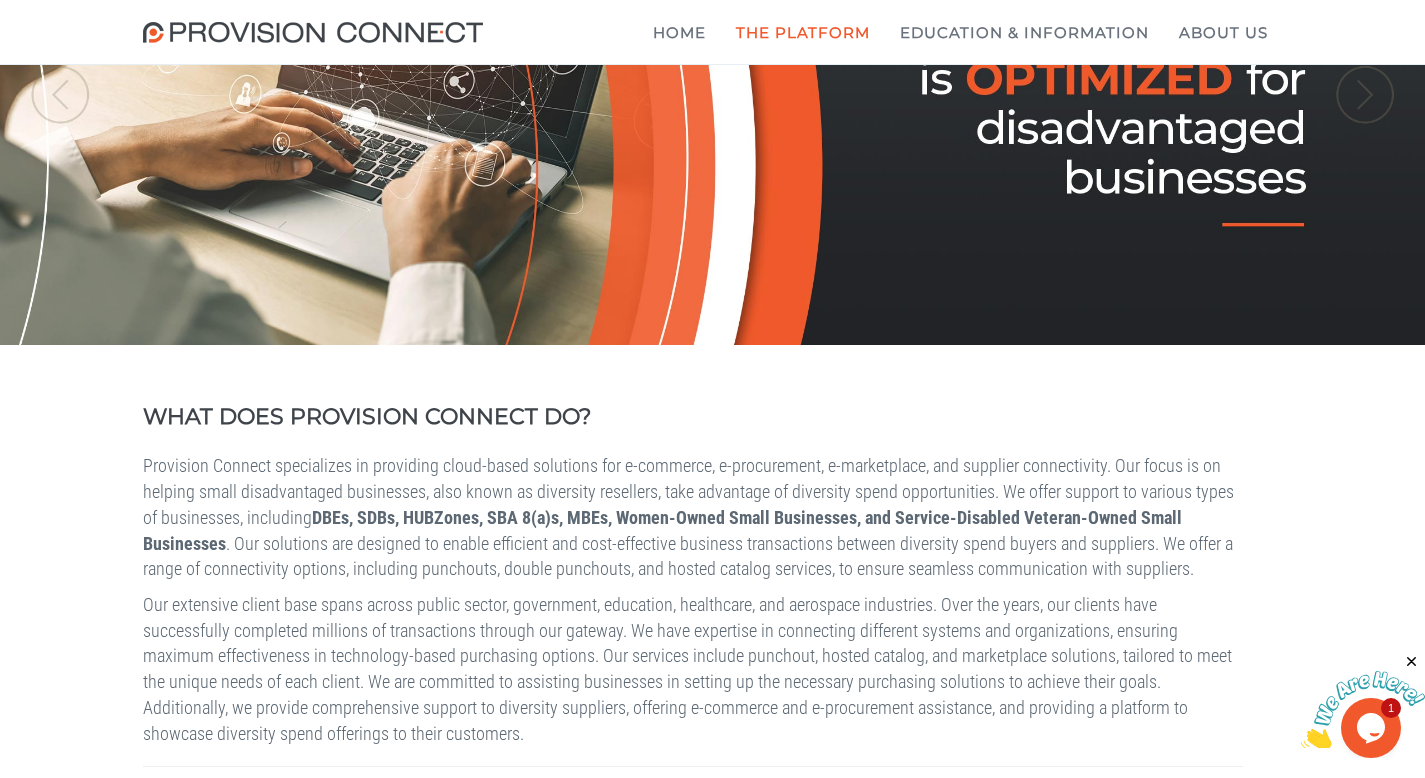 click on "Supplier Connect" at bounding box center [0, 0] 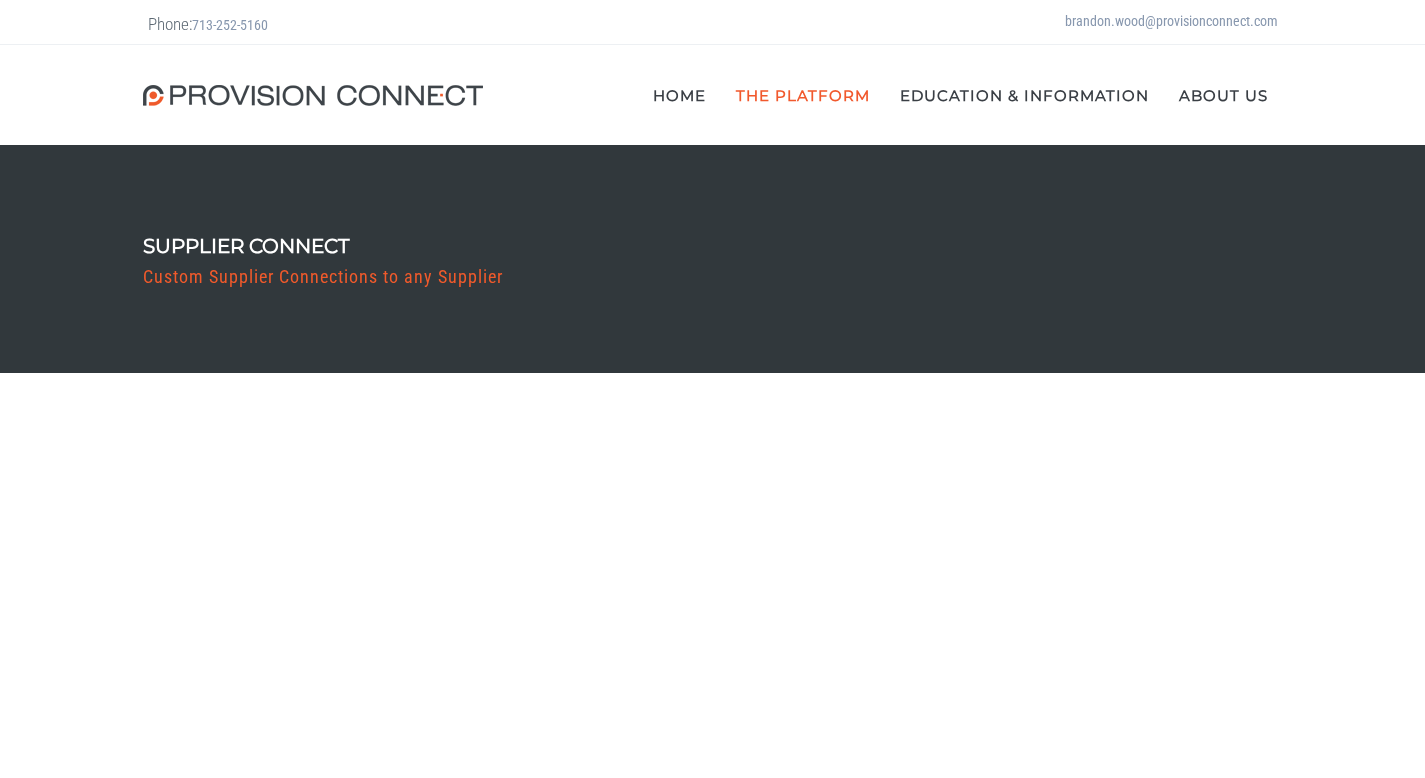 scroll, scrollTop: 0, scrollLeft: 0, axis: both 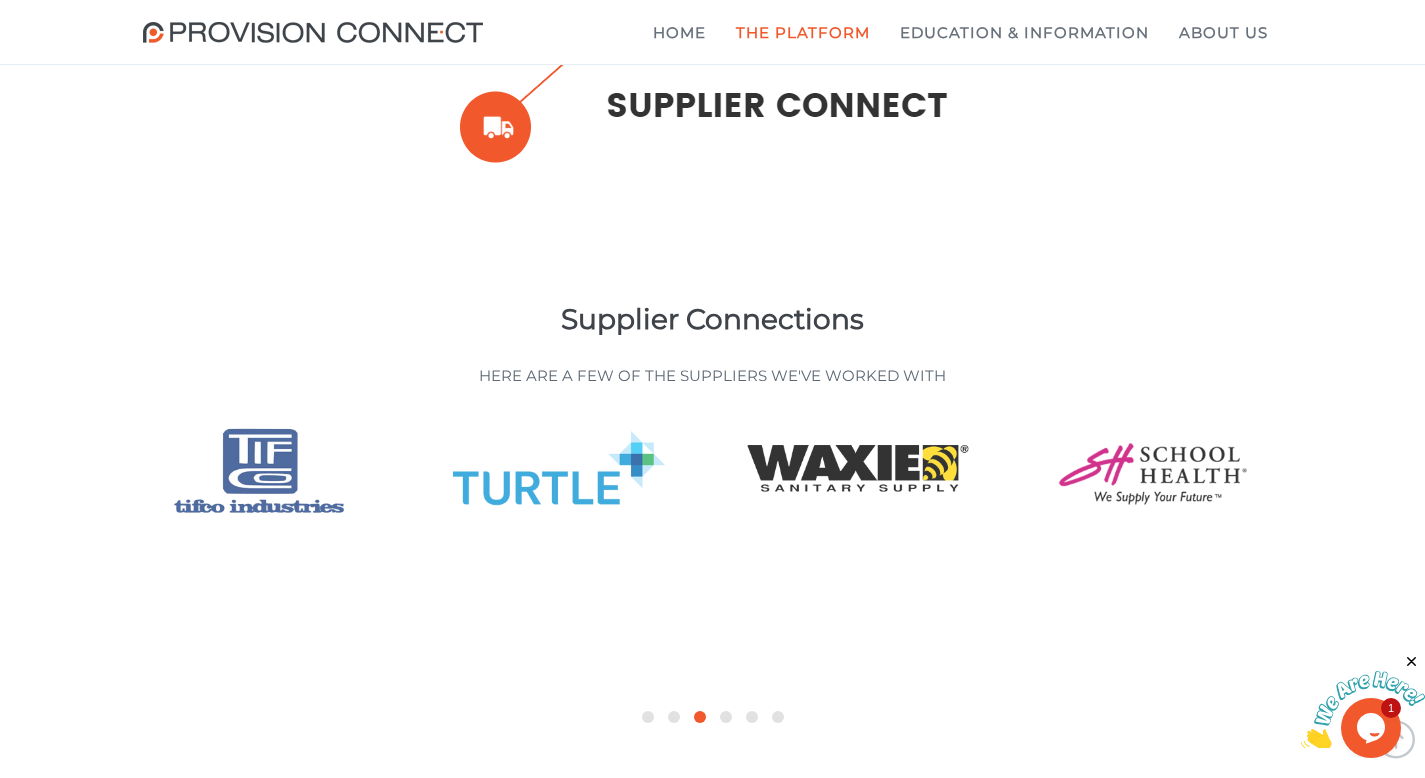 click on "Suppliers We Have Worked With" at bounding box center (0, 0) 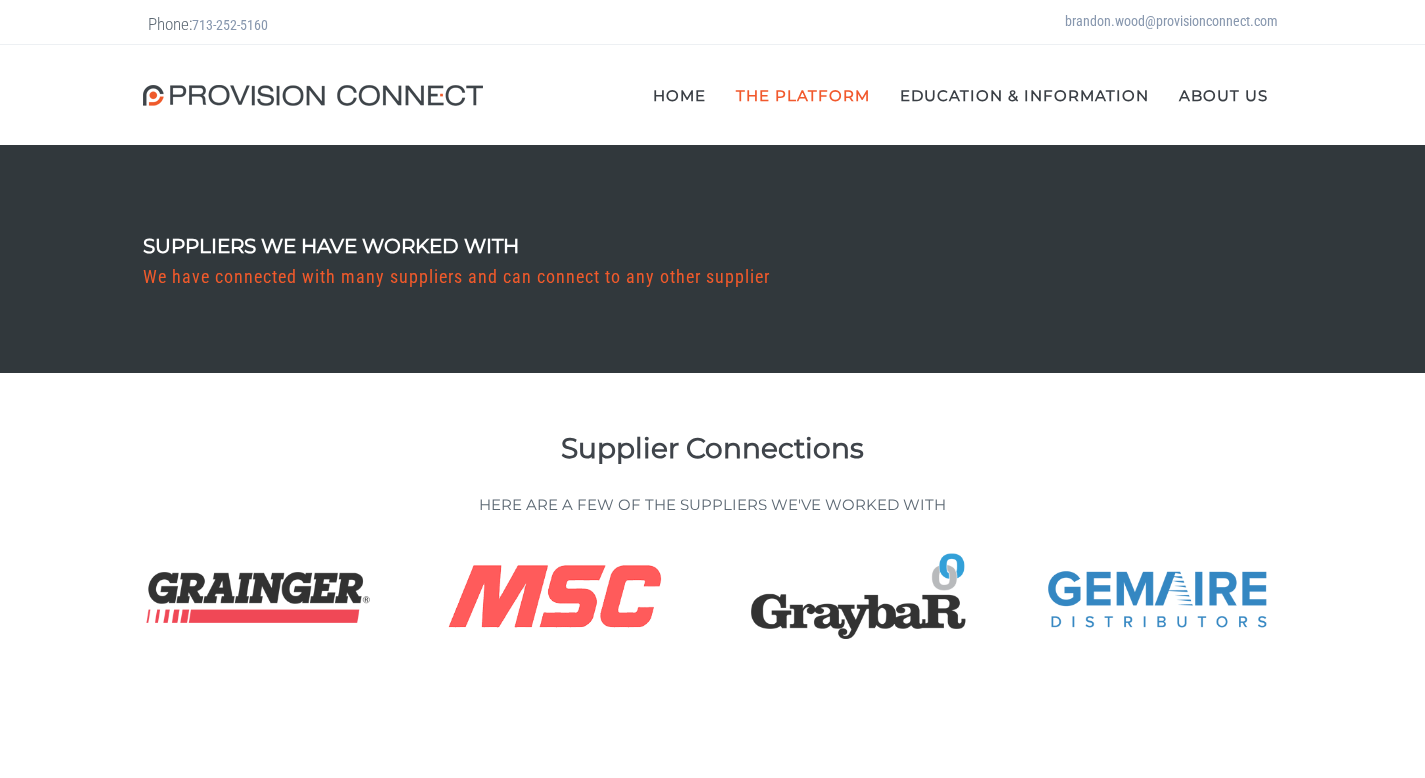 scroll, scrollTop: 0, scrollLeft: 0, axis: both 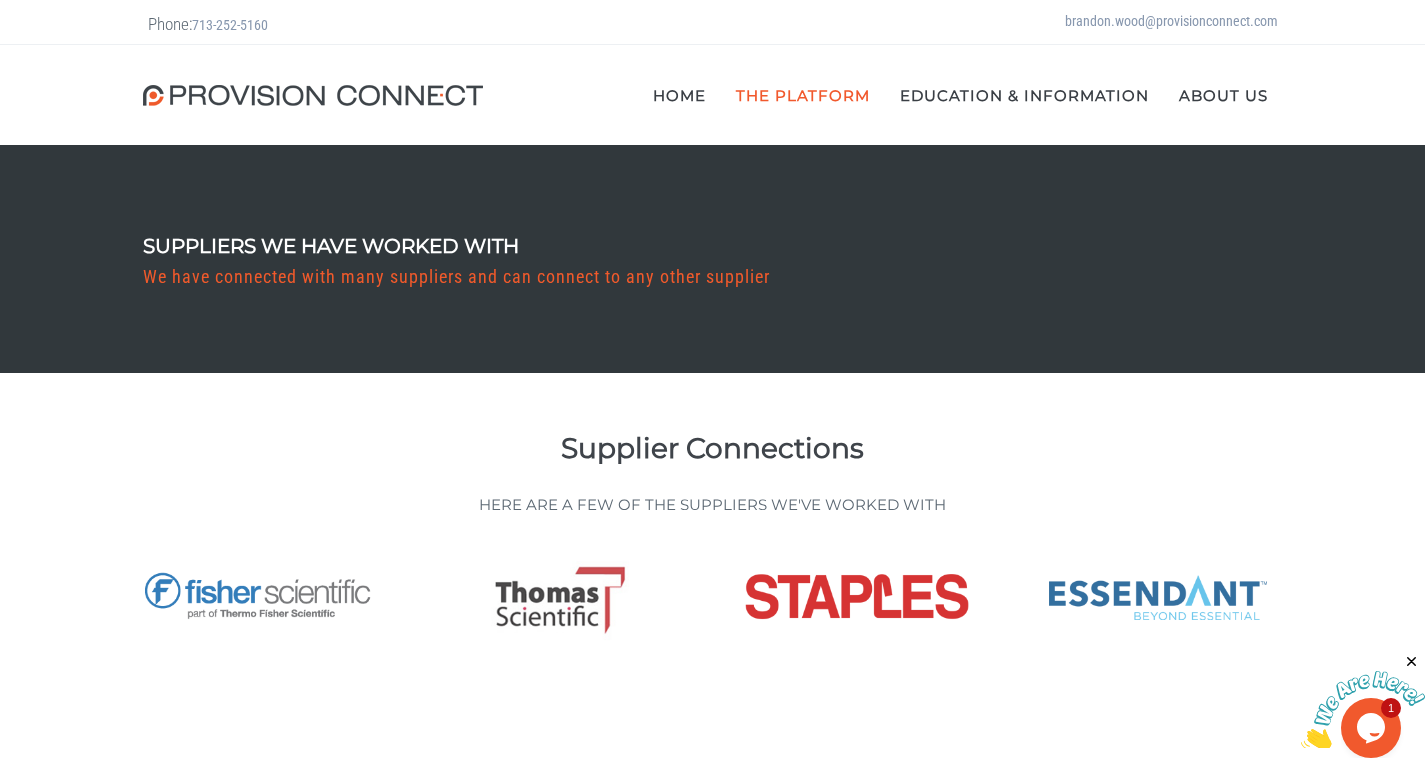 click on "Supplier Connections" at bounding box center (713, 448) 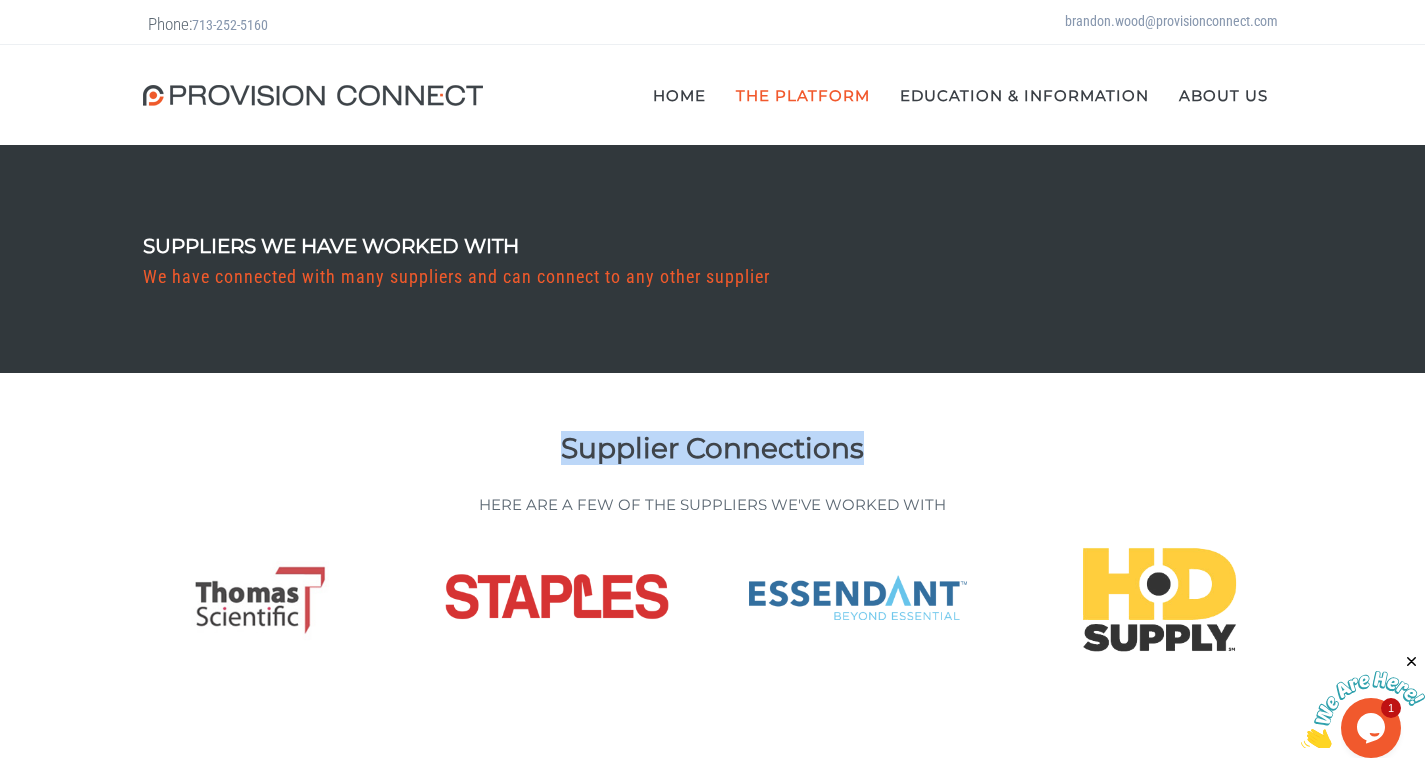 drag, startPoint x: 562, startPoint y: 448, endPoint x: 863, endPoint y: 441, distance: 301.0814 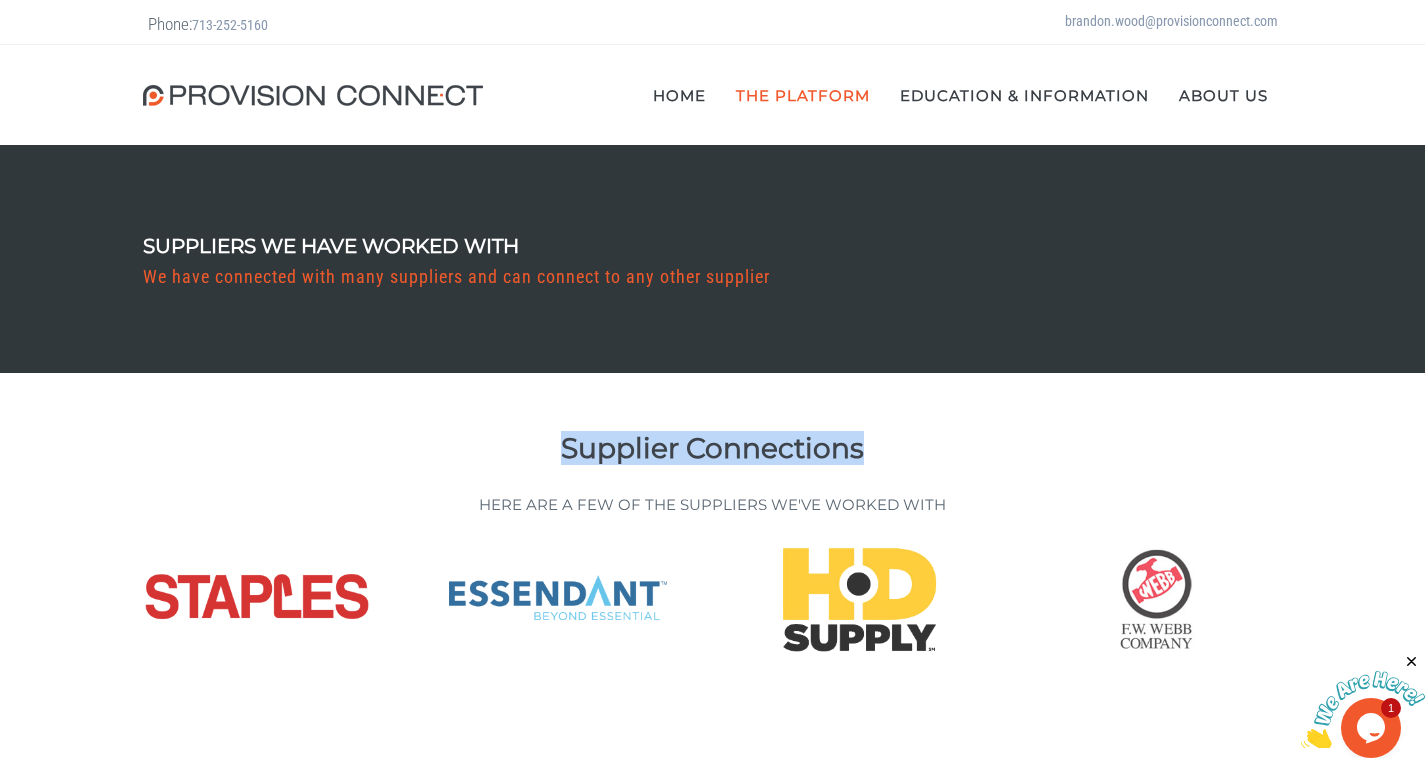 copy on "Supplier Connections" 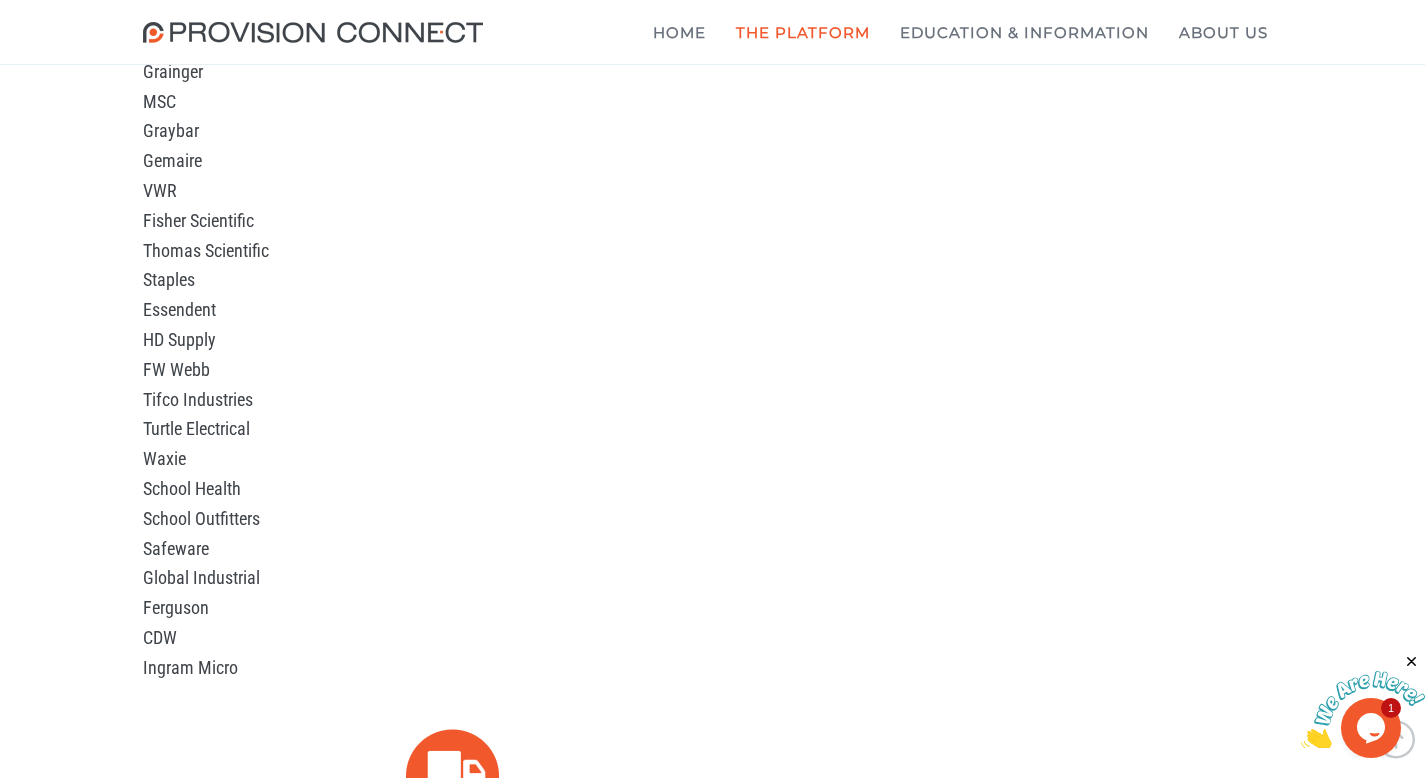 scroll, scrollTop: 715, scrollLeft: 0, axis: vertical 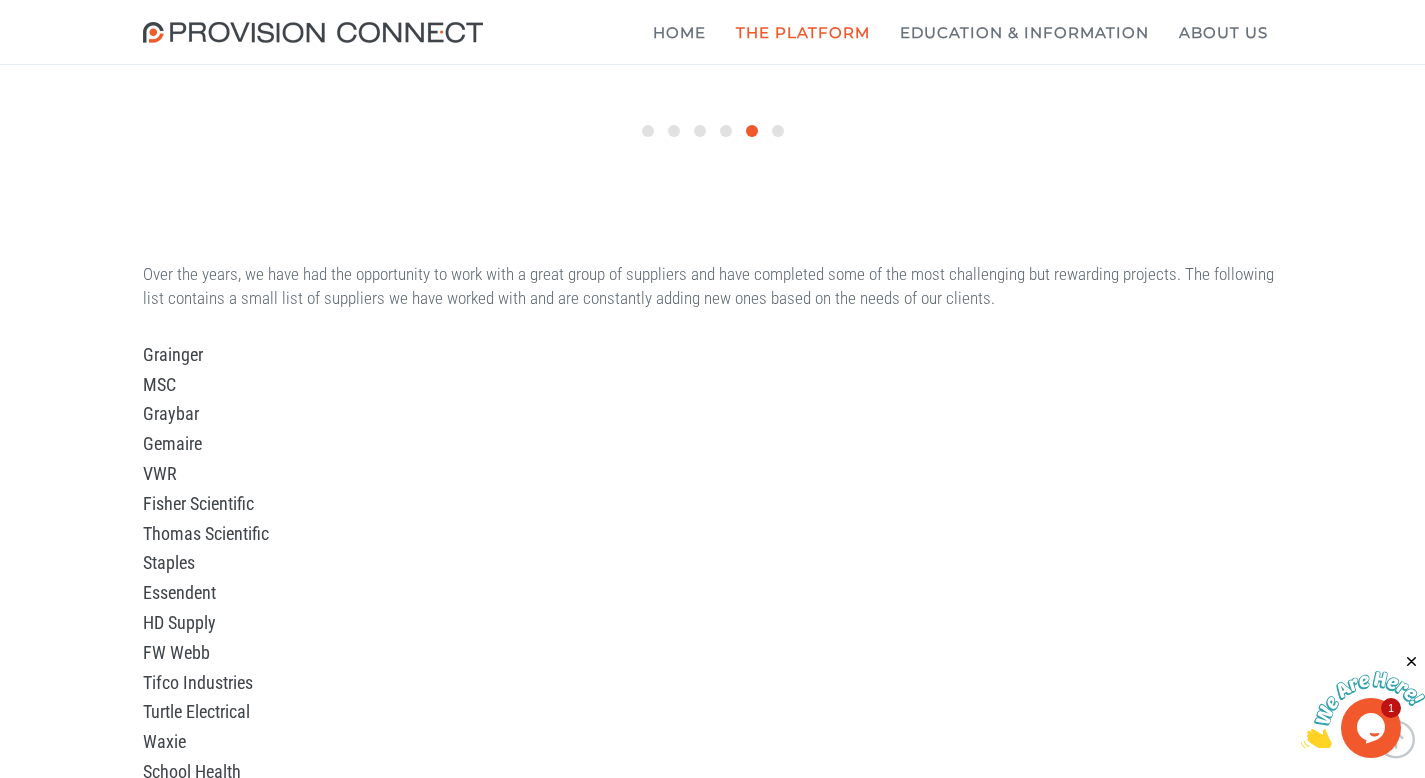 click on "Grainger" at bounding box center (713, 355) 